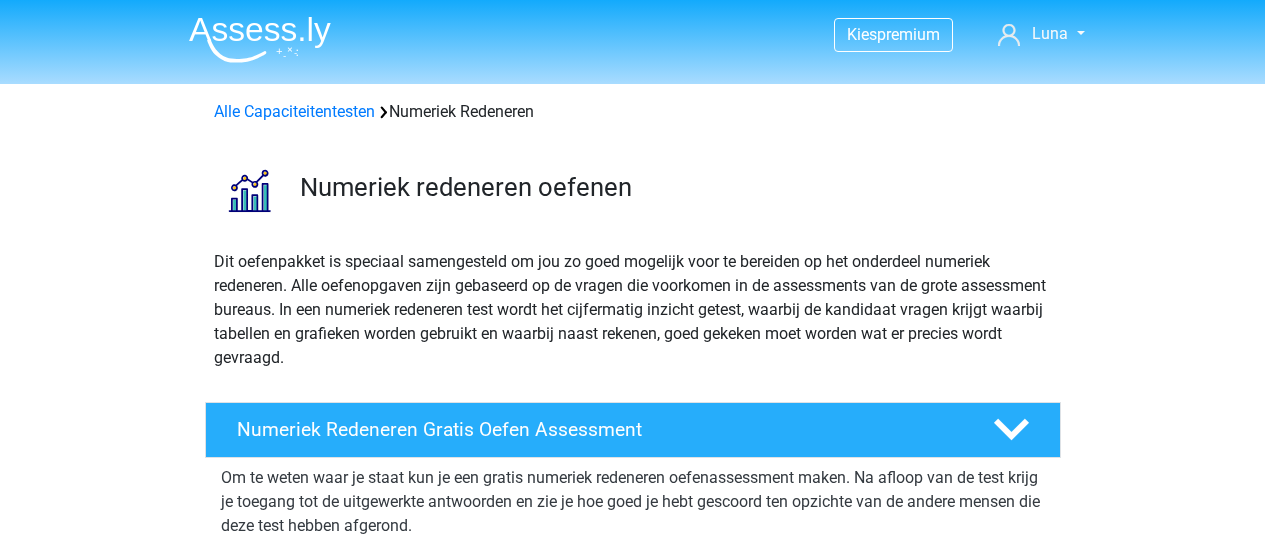 scroll, scrollTop: 8, scrollLeft: 0, axis: vertical 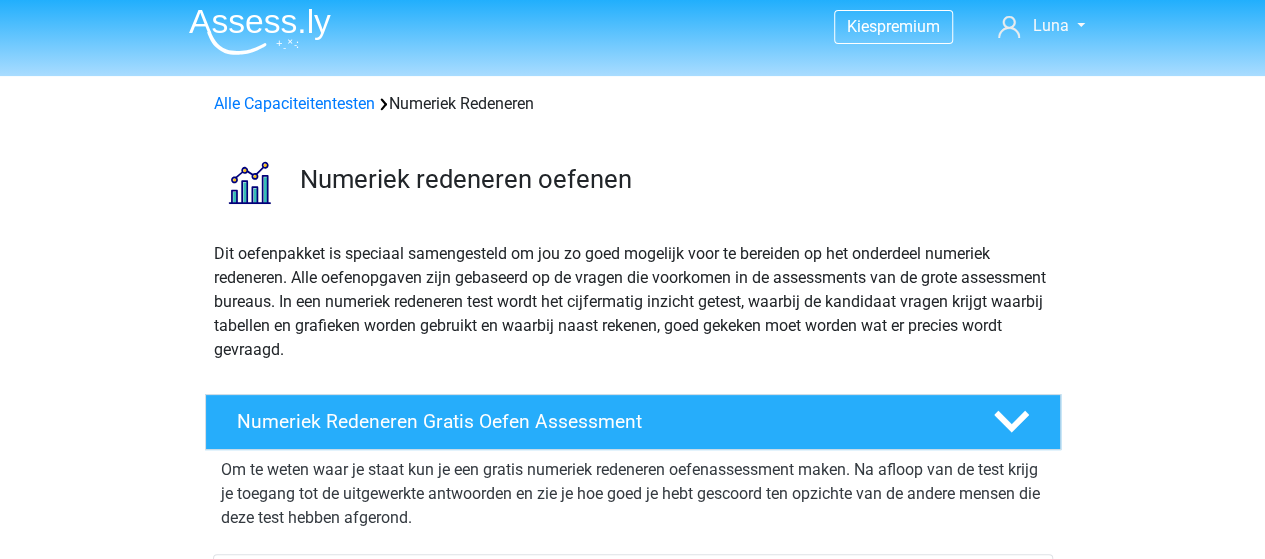 click on "Dit oefenpakket is speciaal samengesteld om jou zo goed mogelijk voor te bereiden op het onderdeel numeriek redeneren. Alle oefenopgaven zijn gebaseerd op de vragen die voorkomen in de assessments van de grote assessment bureaus. In een numeriek redeneren test wordt het cijfermatig inzicht getest, waarbij de kandidaat vragen krijgt waarbij tabellen en grafieken worden gebruikt en waarbij naast rekenen, goed gekeken moet worden wat er precies wordt gevraagd." at bounding box center (633, 302) 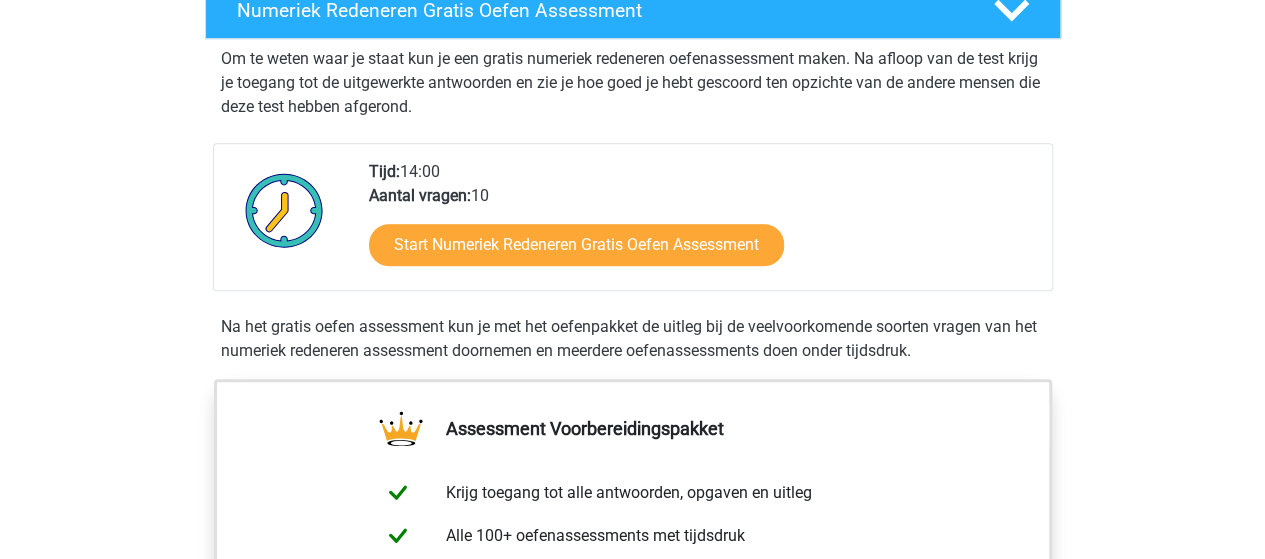 scroll, scrollTop: 404, scrollLeft: 0, axis: vertical 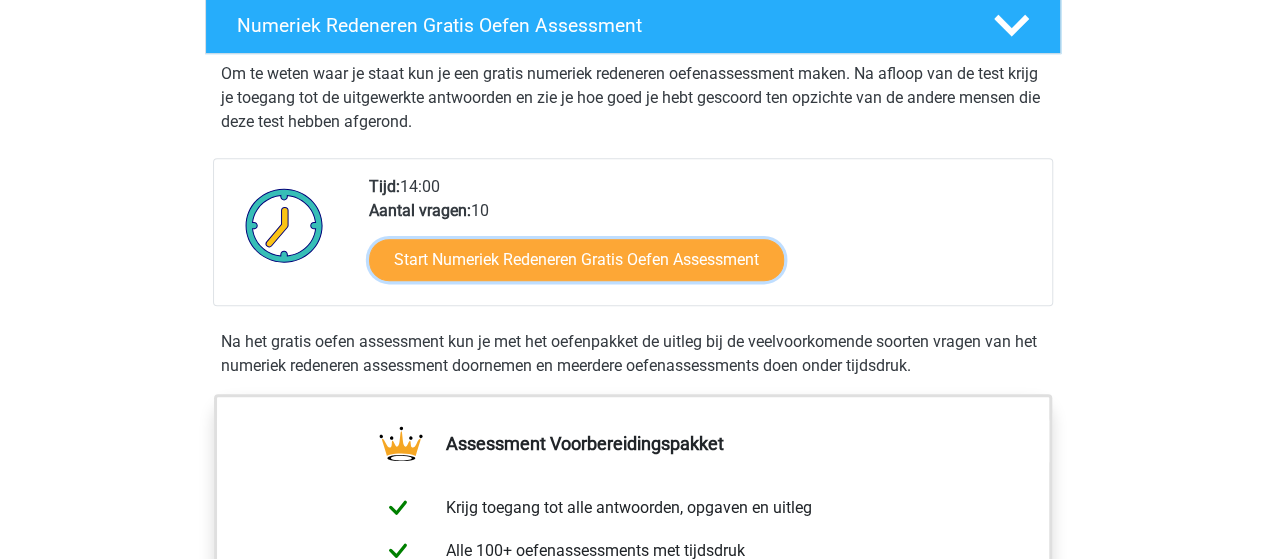 click on "Start Numeriek Redeneren
Gratis Oefen Assessment" at bounding box center (576, 260) 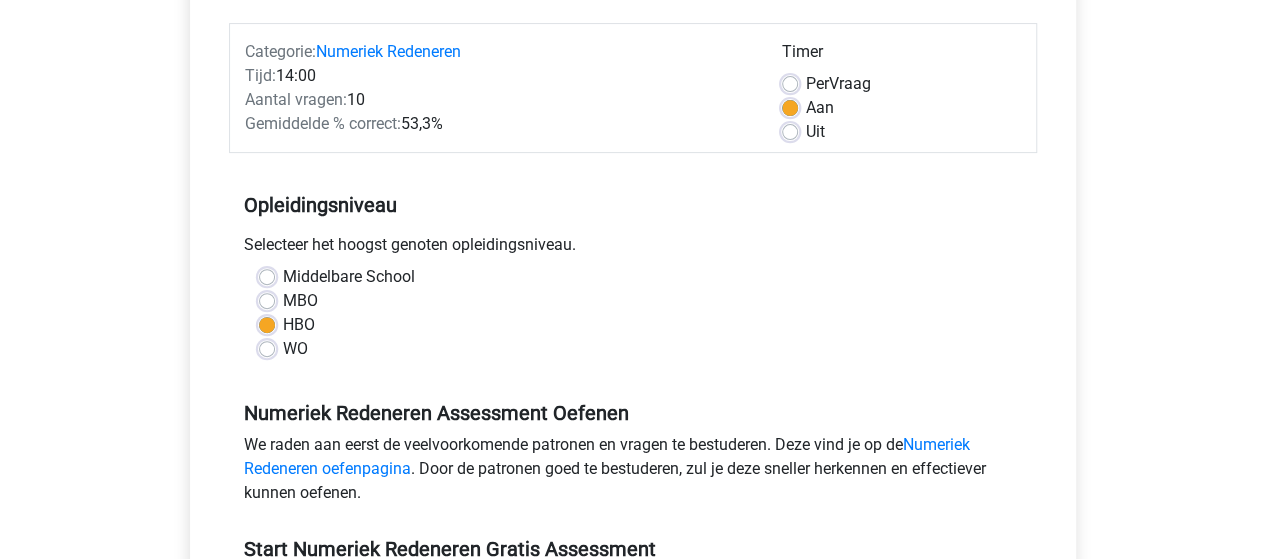 scroll, scrollTop: 238, scrollLeft: 0, axis: vertical 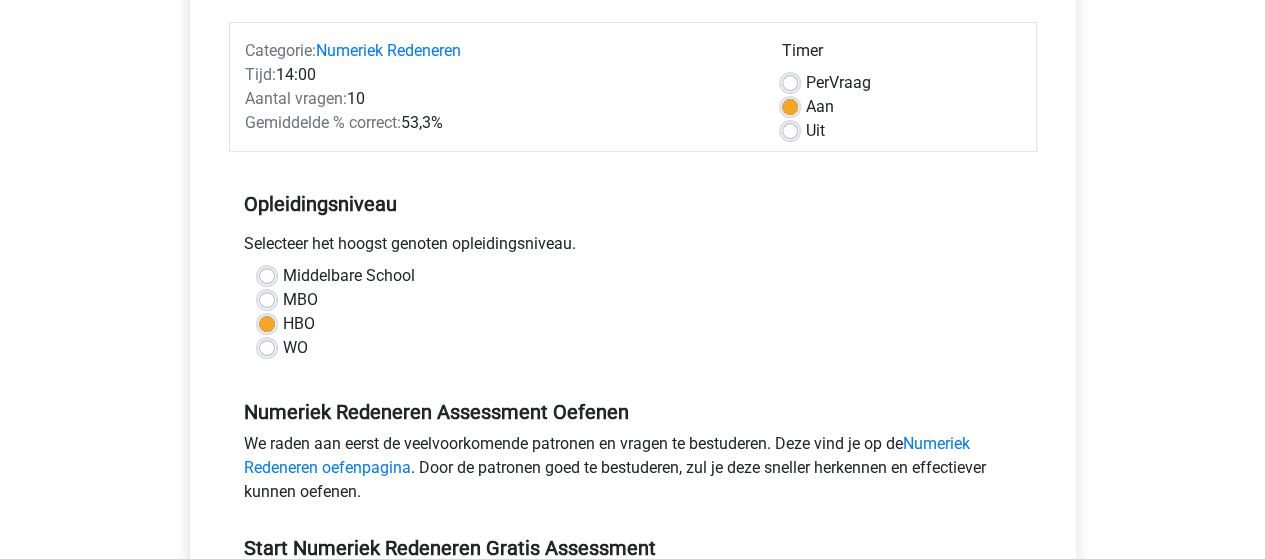 click on "Uit" at bounding box center (815, 131) 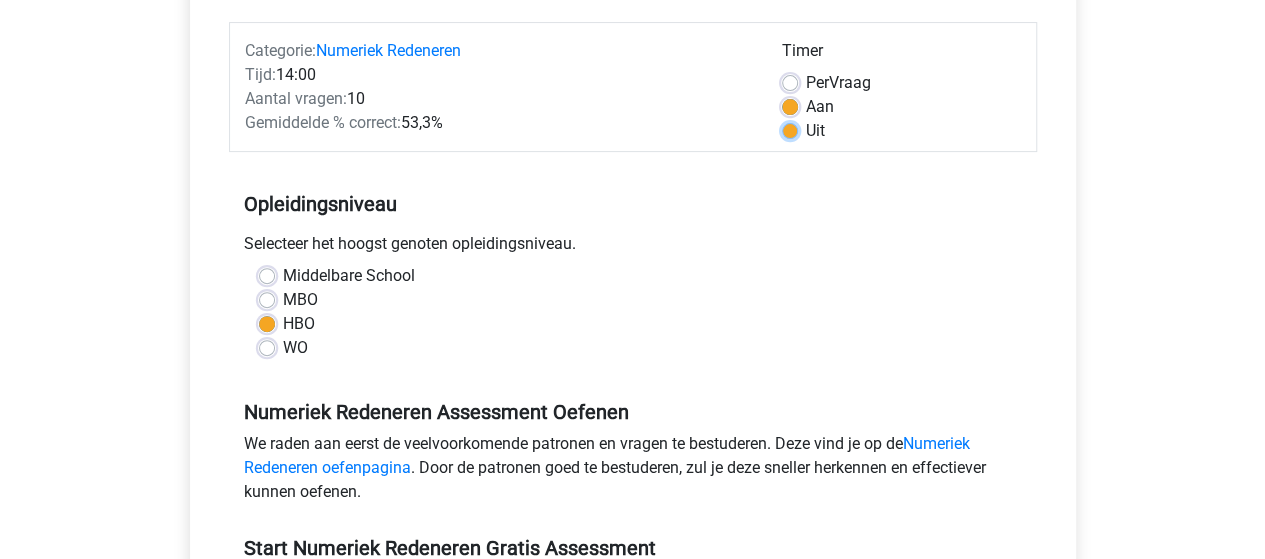 click on "Uit" at bounding box center (790, 129) 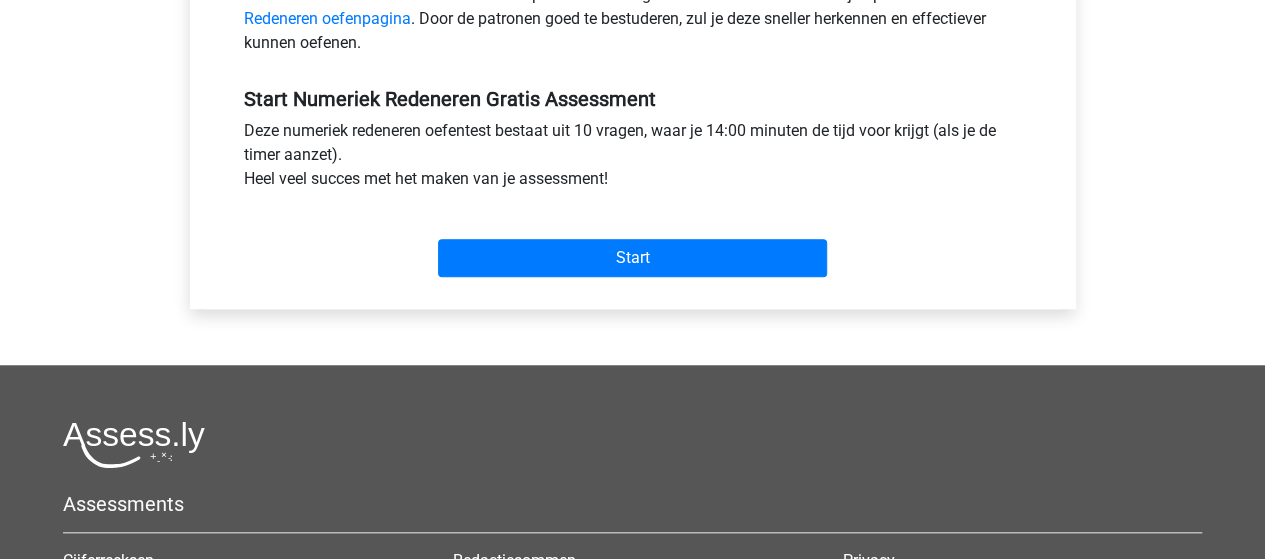 scroll, scrollTop: 685, scrollLeft: 0, axis: vertical 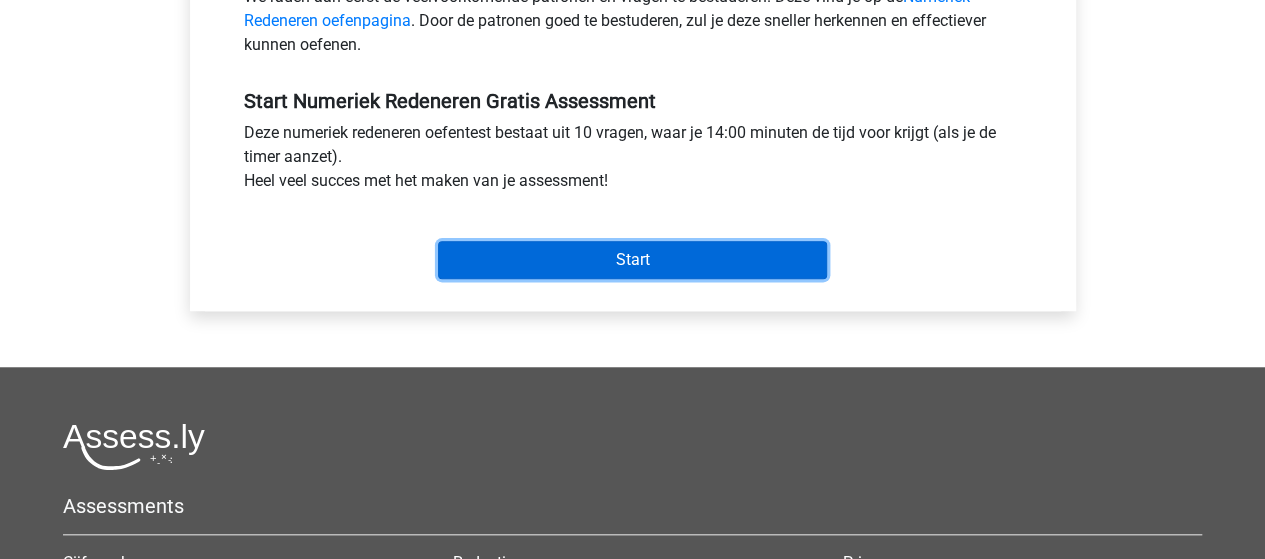 click on "Start" at bounding box center (632, 260) 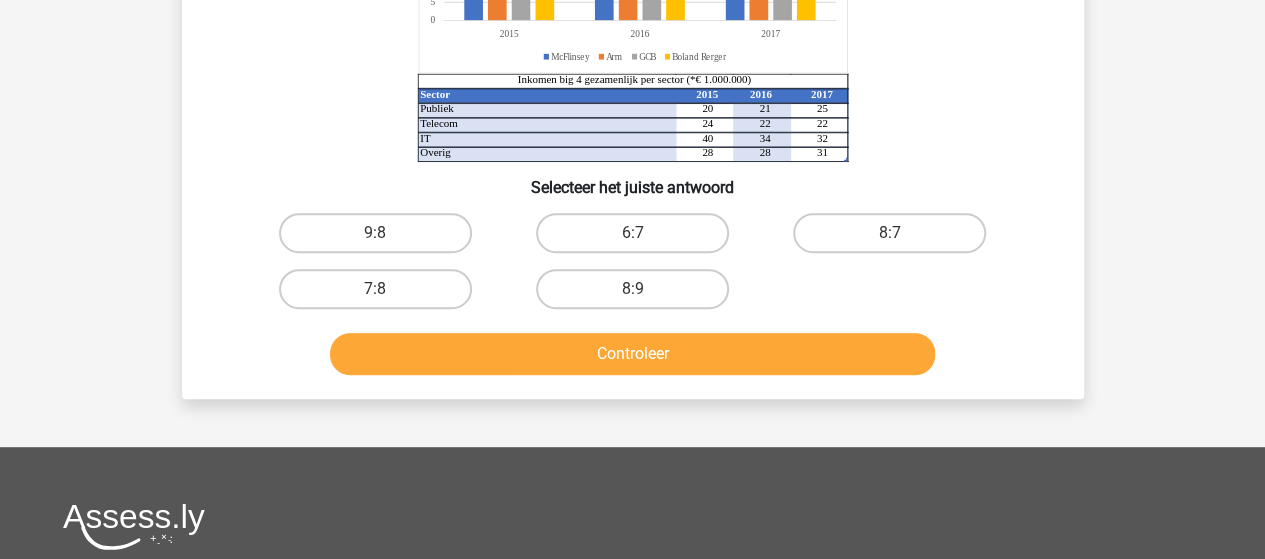 scroll, scrollTop: 348, scrollLeft: 0, axis: vertical 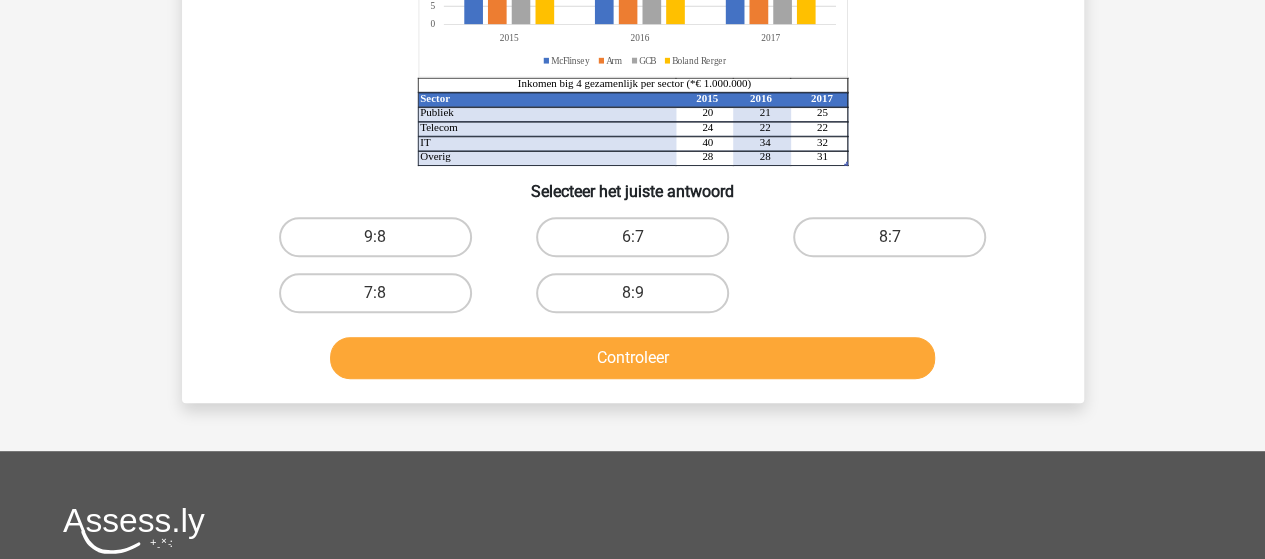 click on "8:7" at bounding box center (889, 237) 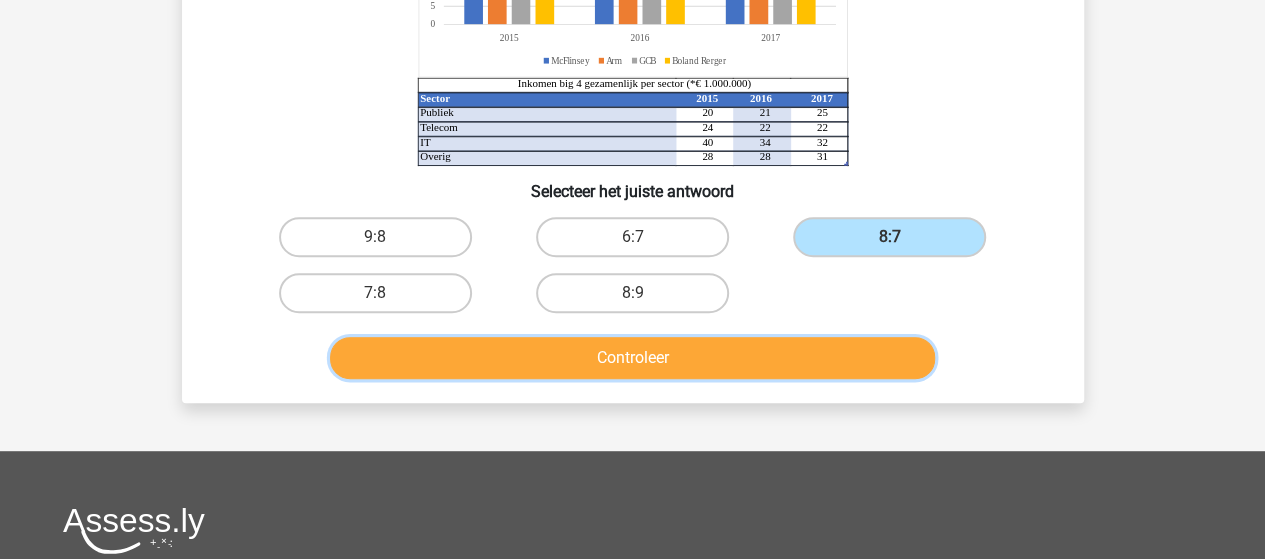 click on "Controleer" at bounding box center (632, 358) 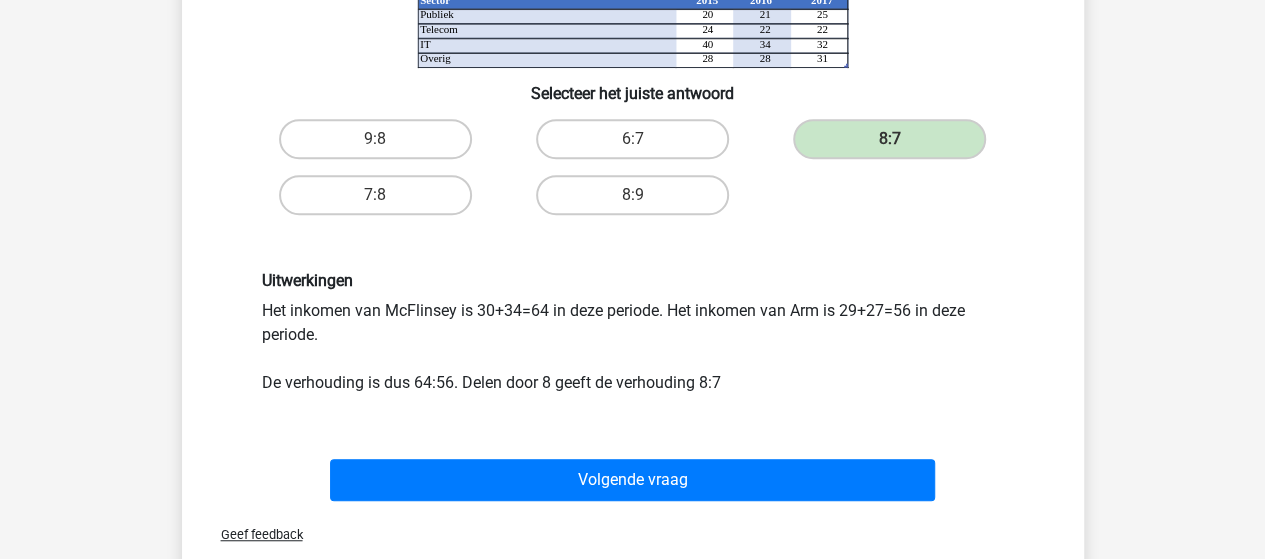 scroll, scrollTop: 449, scrollLeft: 0, axis: vertical 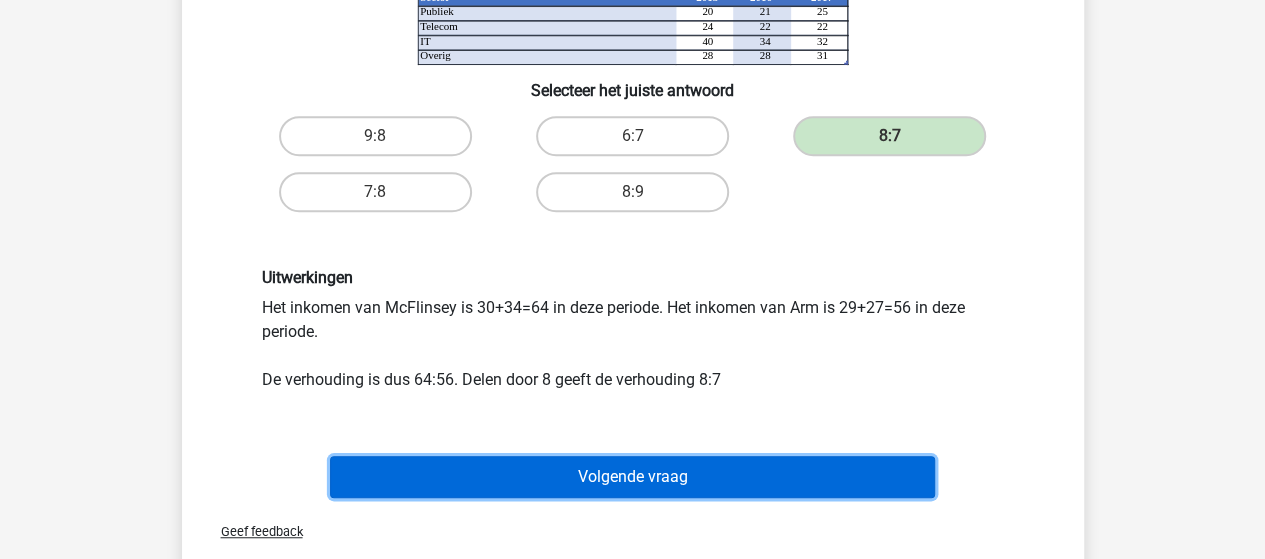 click on "Volgende vraag" at bounding box center (632, 477) 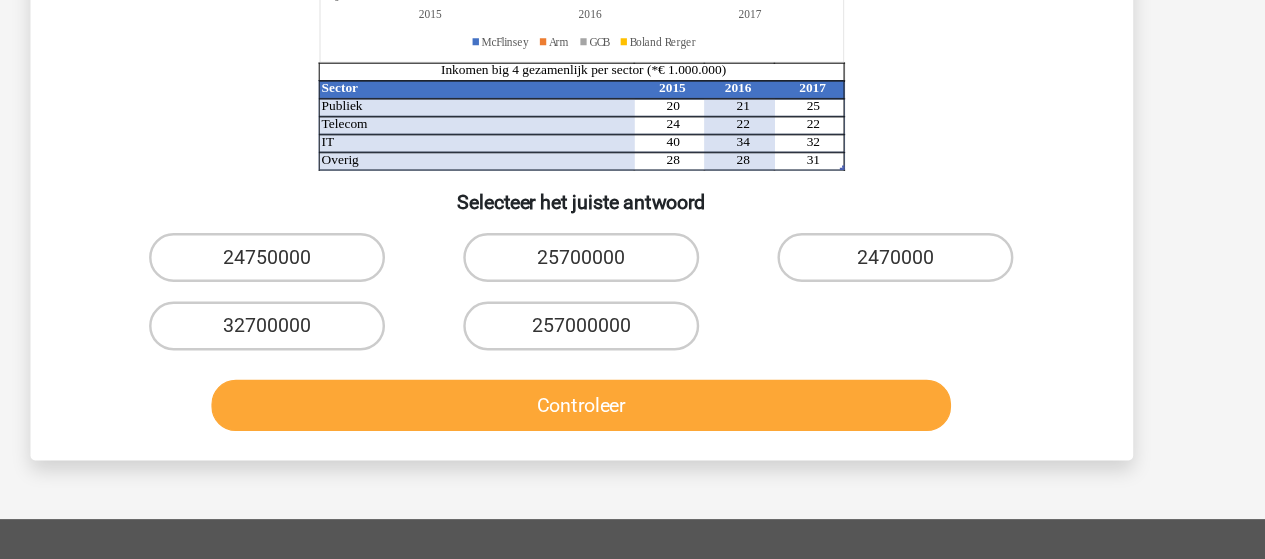 scroll, scrollTop: 366, scrollLeft: 0, axis: vertical 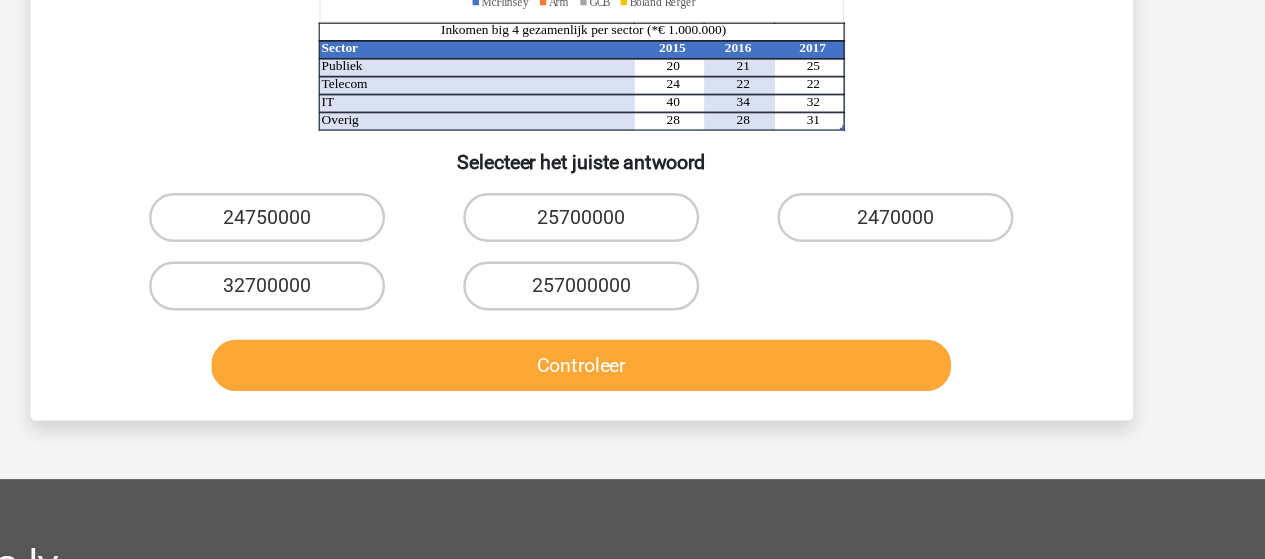 click on "24750000" at bounding box center (375, 279) 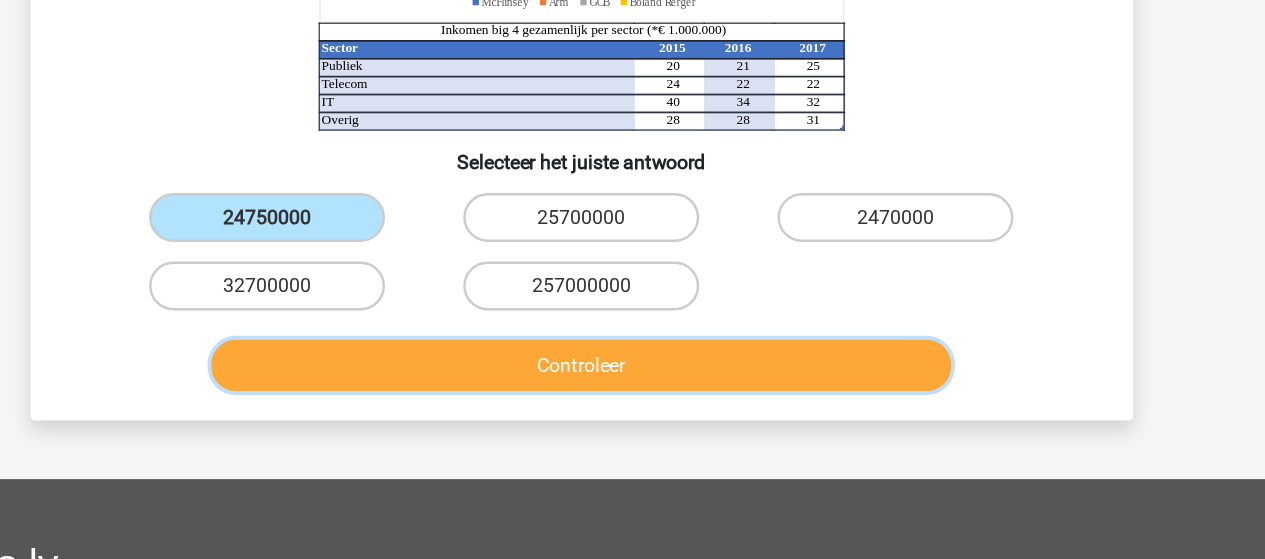 click on "Controleer" at bounding box center [632, 400] 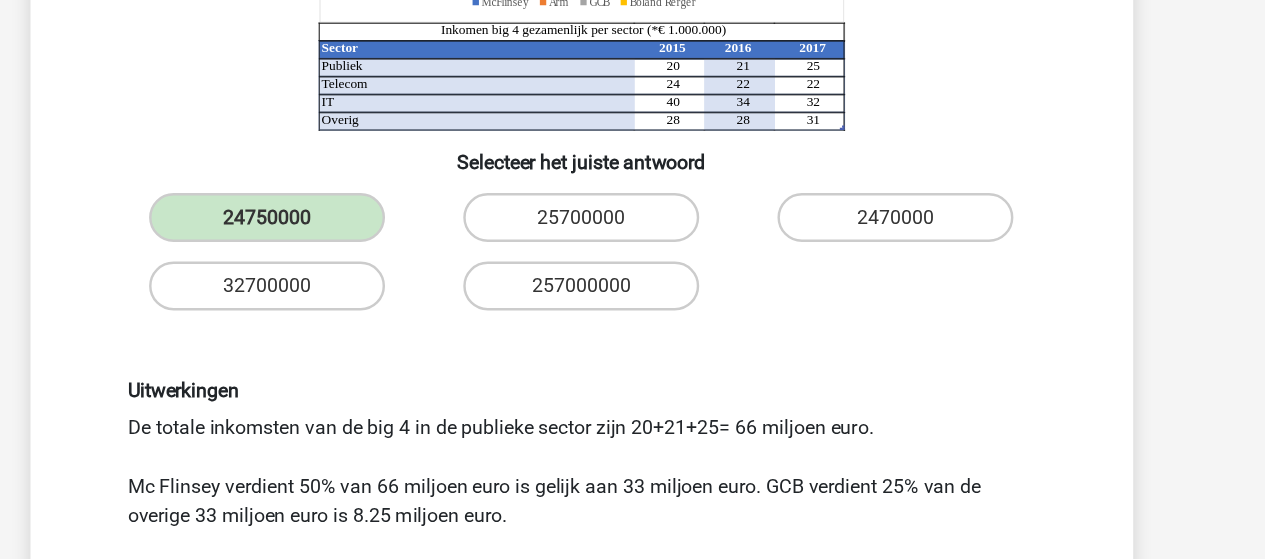 scroll, scrollTop: 596, scrollLeft: 0, axis: vertical 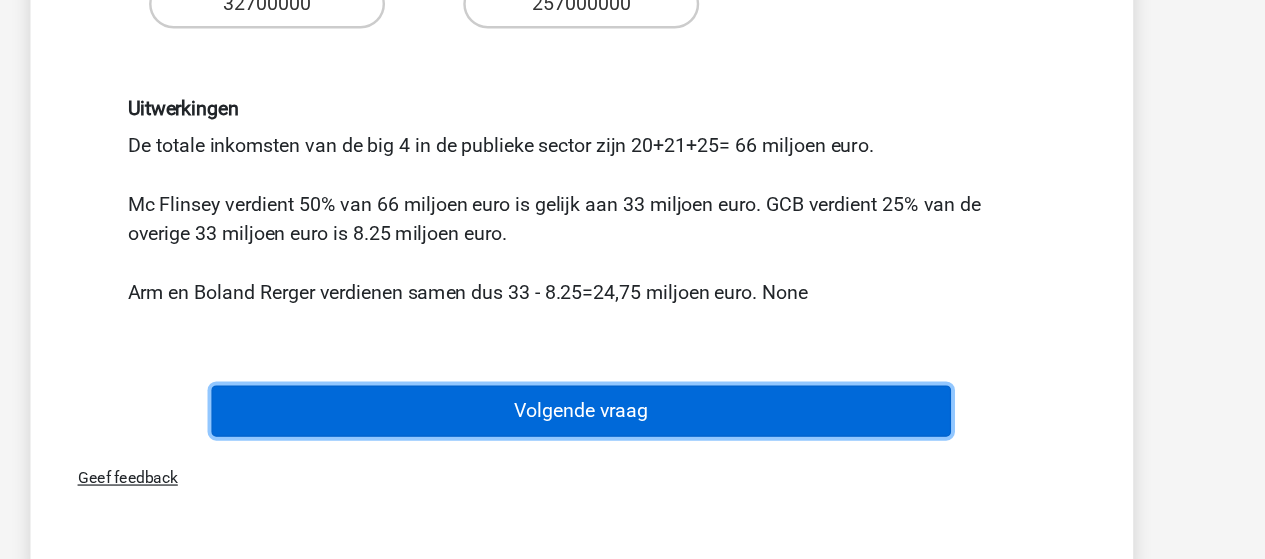 click on "Volgende vraag" at bounding box center [632, 438] 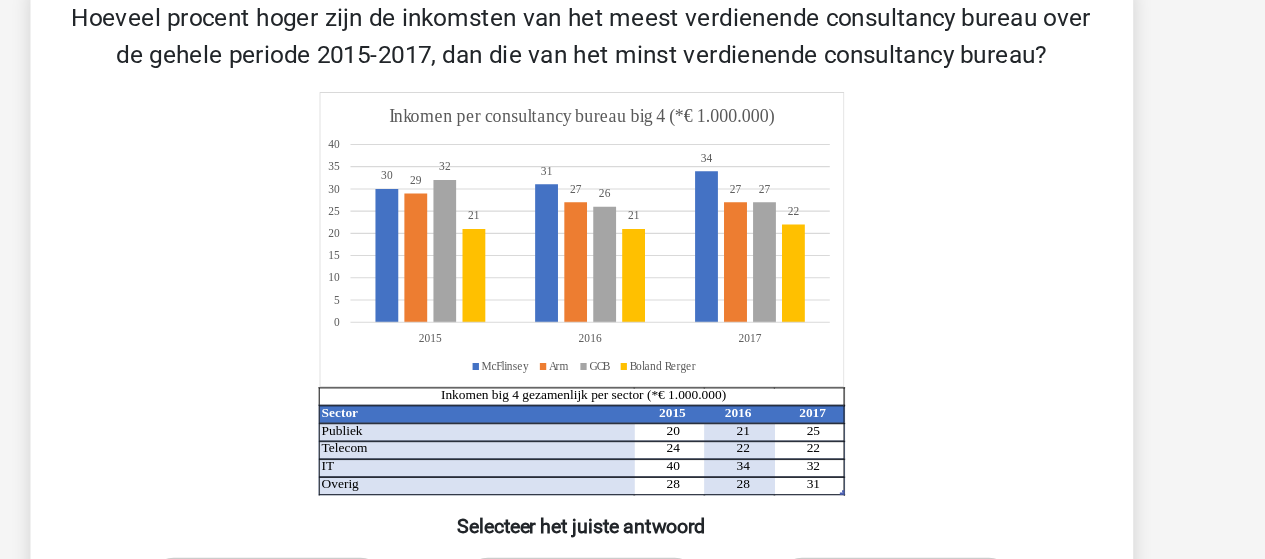 scroll, scrollTop: 108, scrollLeft: 0, axis: vertical 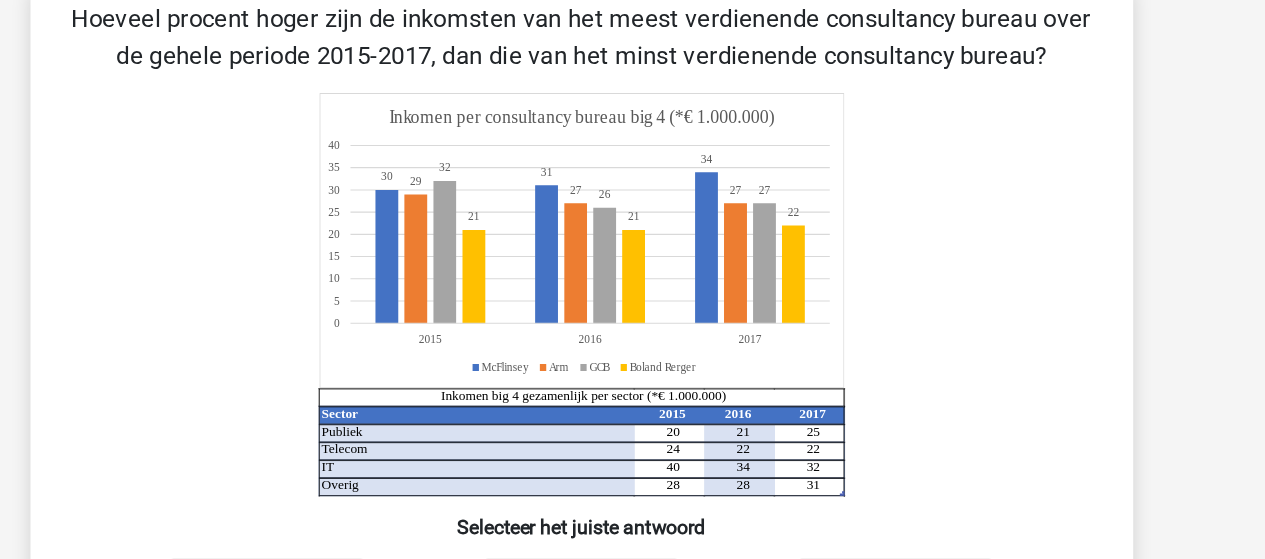 click 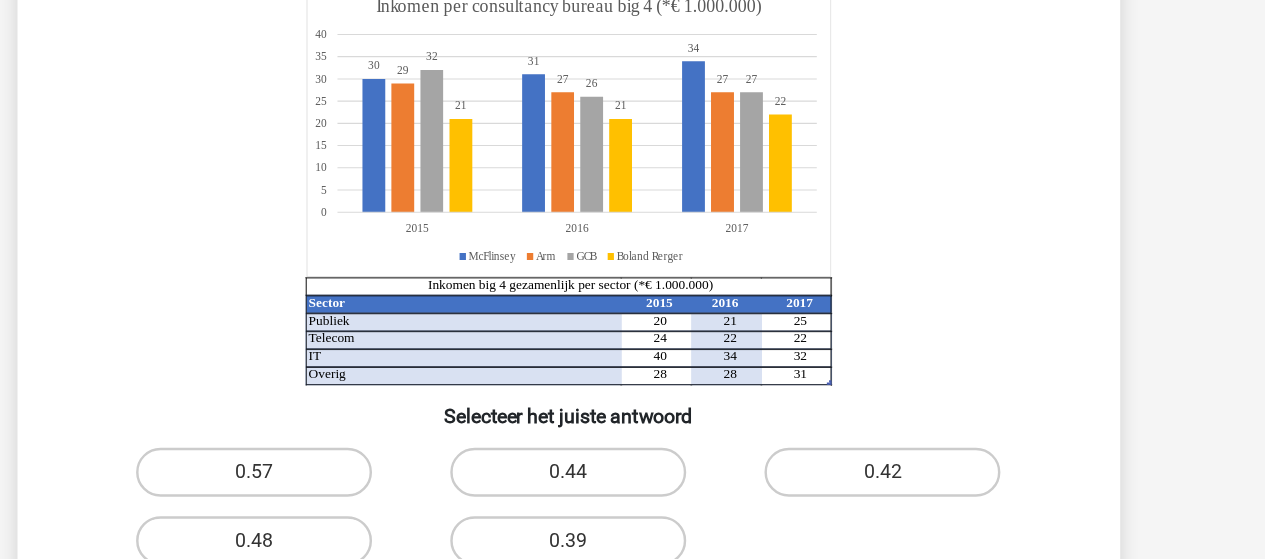 scroll, scrollTop: 198, scrollLeft: 0, axis: vertical 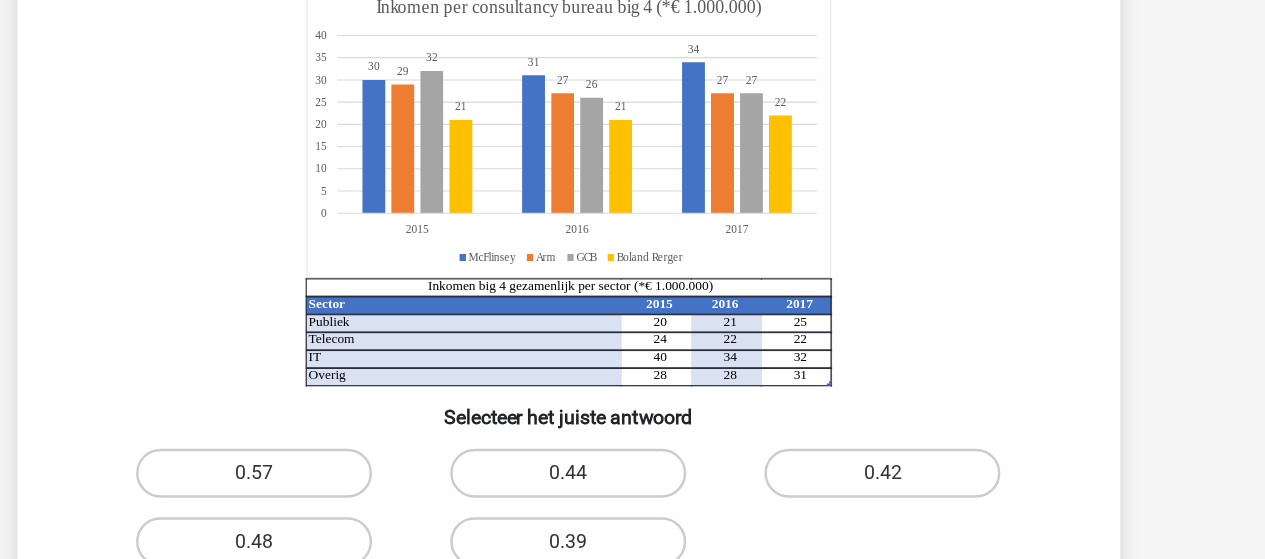 click on "Sector 2015 2016 2017 Publiek 20 21 25 Telecom 24 22 22 IT 40 34 32 Overig 28 28 31 Inkomen big 4 gezamenlijk per sector (*€ 1.000.000) 30   31   34   29   2727   32   26   27   2121   22   0   5   10   15   20   25   30   35   40   201520162017 Inkomen per consultancy bureau big 4 (*€ 1.000.000) McFlinsey Arm GCB [FIRST] [LAST]" 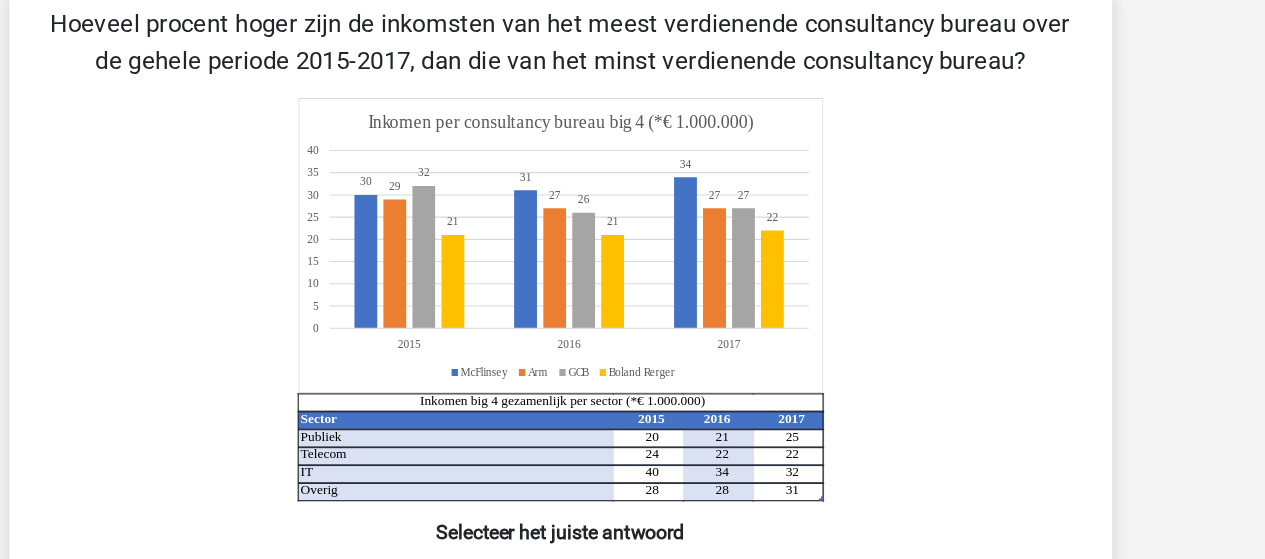 scroll, scrollTop: 103, scrollLeft: 0, axis: vertical 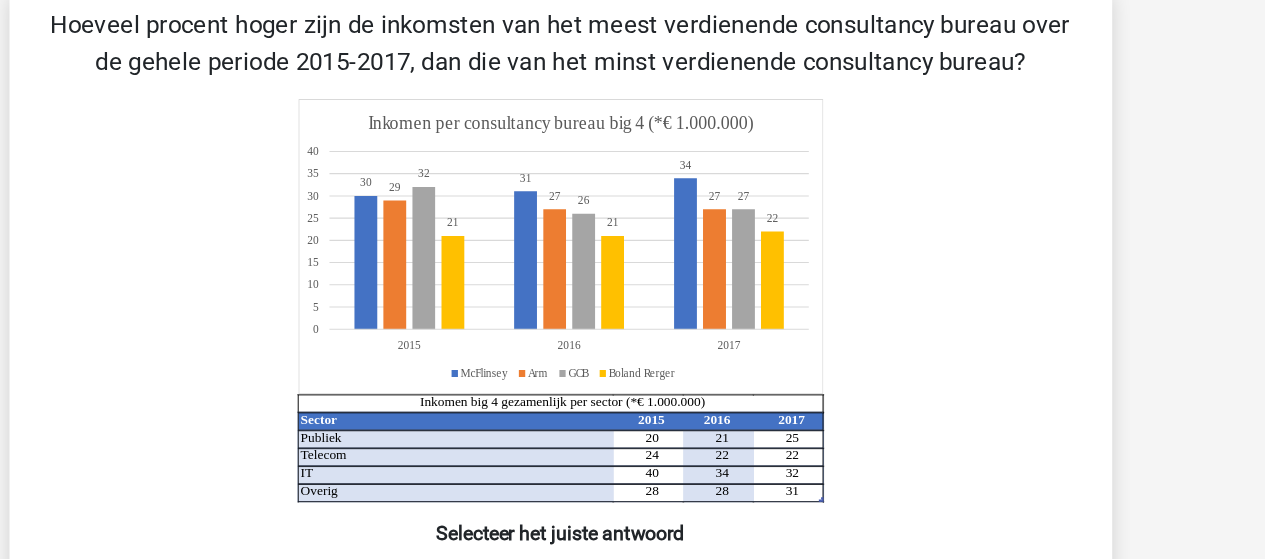 click on "Sector 2015 2016 2017 Publiek 20 21 25 Telecom 24 22 22 IT 40 34 32 Overig 28 28 31 Inkomen big 4 gezamenlijk per sector (*€ 1.000.000) 30   31   34   29   2727   32   26   27   2121   22   0   5   10   15   20   25   30   35   40   201520162017 Inkomen per consultancy bureau big 4 (*€ 1.000.000) McFlinsey Arm GCB [FIRST] [LAST]" 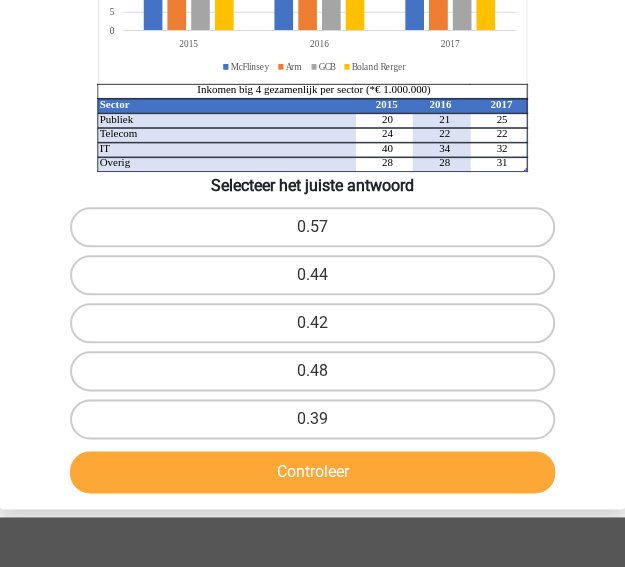 scroll, scrollTop: 344, scrollLeft: 0, axis: vertical 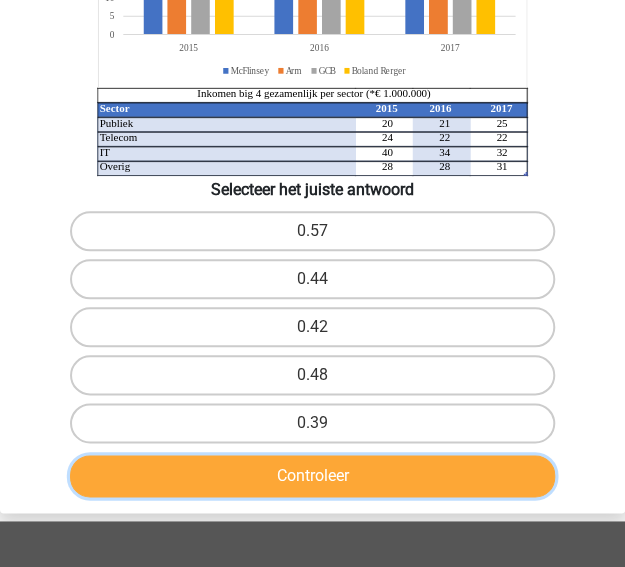 click on "Controleer" at bounding box center (313, 476) 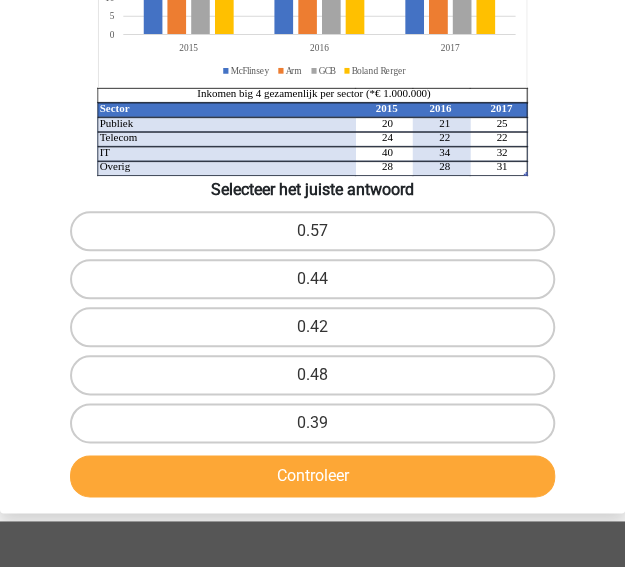 click on "0.57" at bounding box center (313, 231) 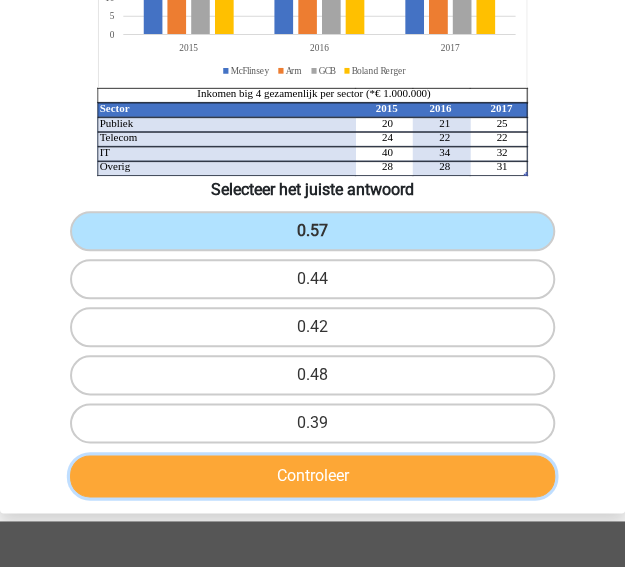 click on "Controleer" at bounding box center (313, 476) 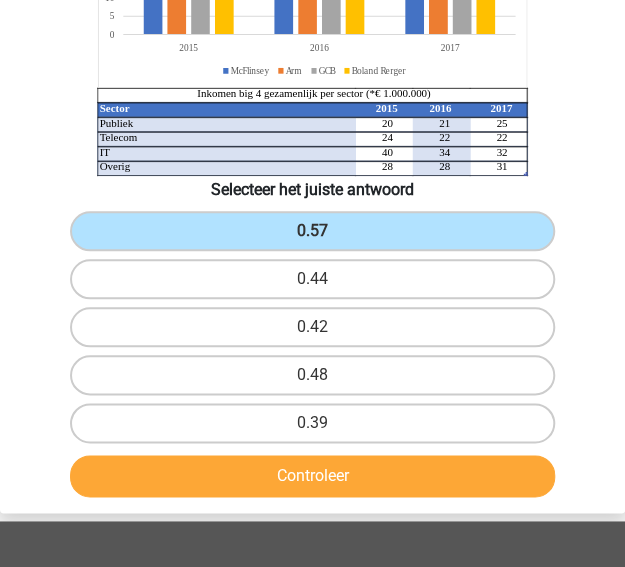 click on "0.44" at bounding box center [313, 279] 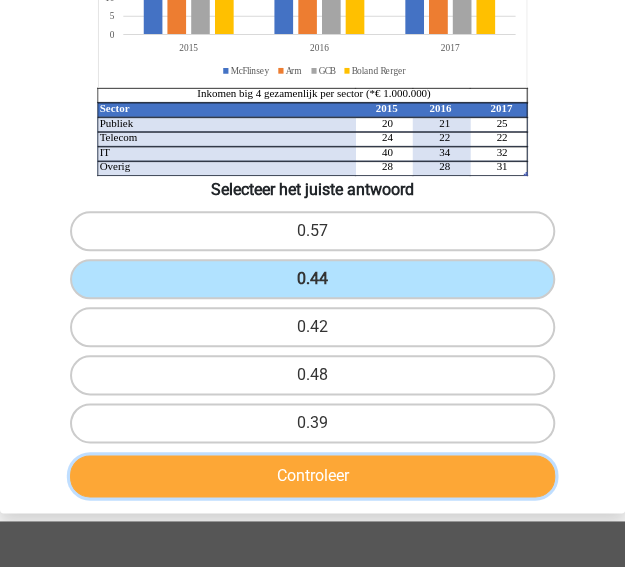 click on "Controleer" at bounding box center [313, 476] 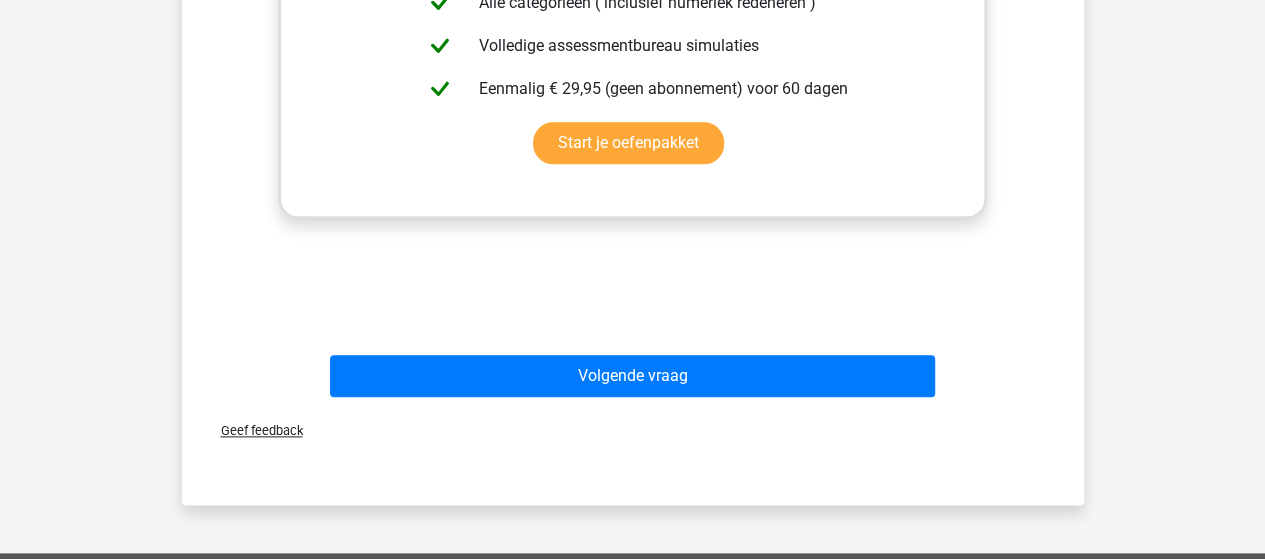 scroll, scrollTop: 1076, scrollLeft: 0, axis: vertical 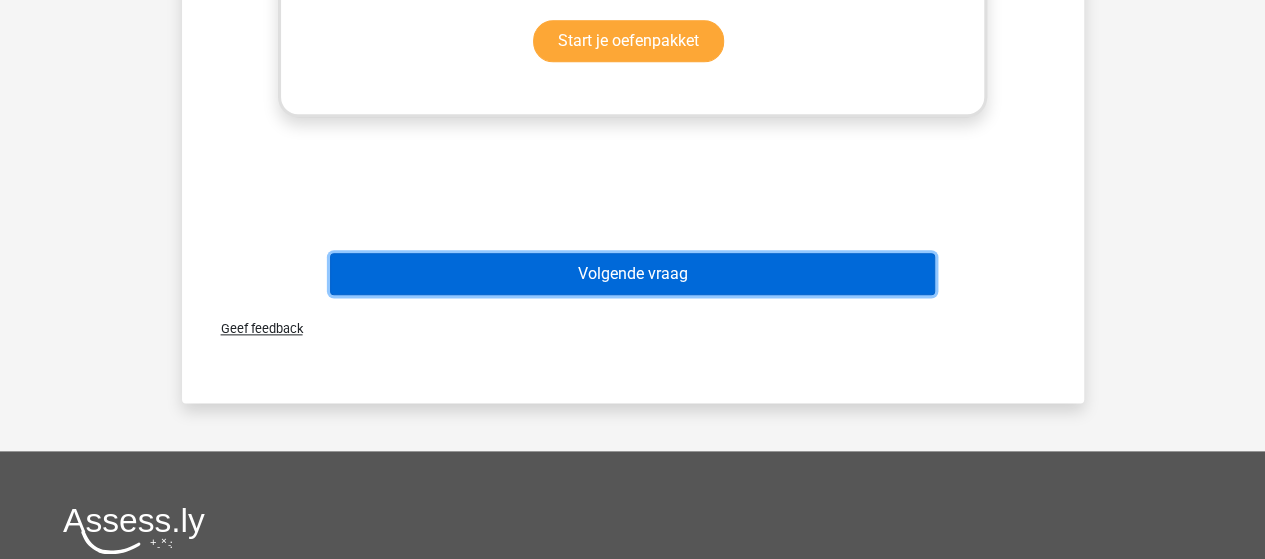 click on "Volgende vraag" at bounding box center (632, 274) 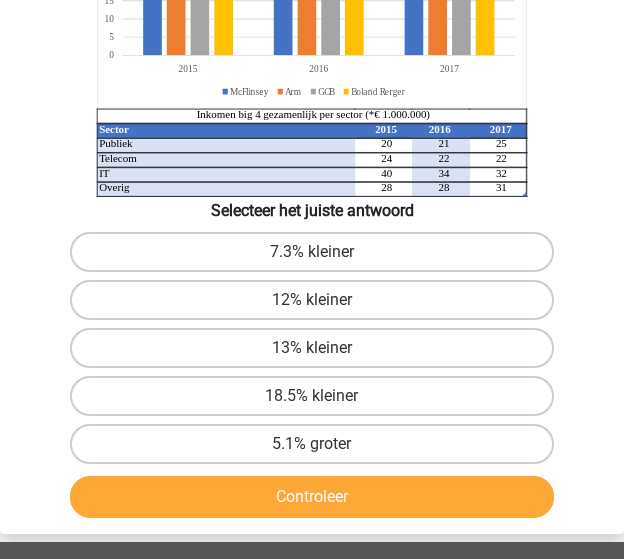 scroll, scrollTop: 291, scrollLeft: 0, axis: vertical 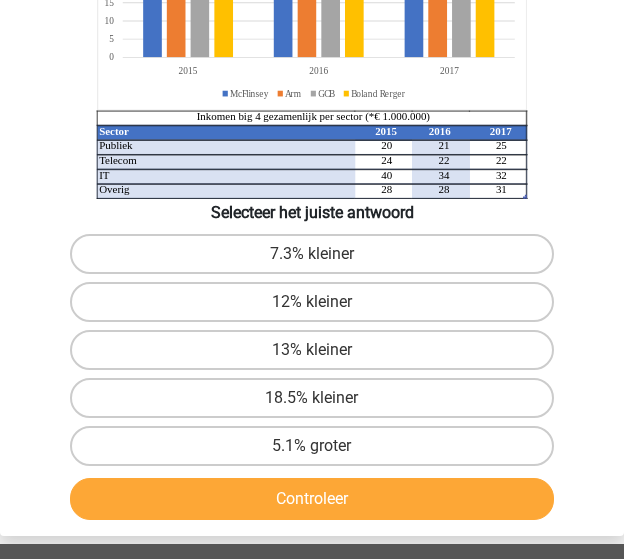 click on "7.3% kleiner" at bounding box center [312, 254] 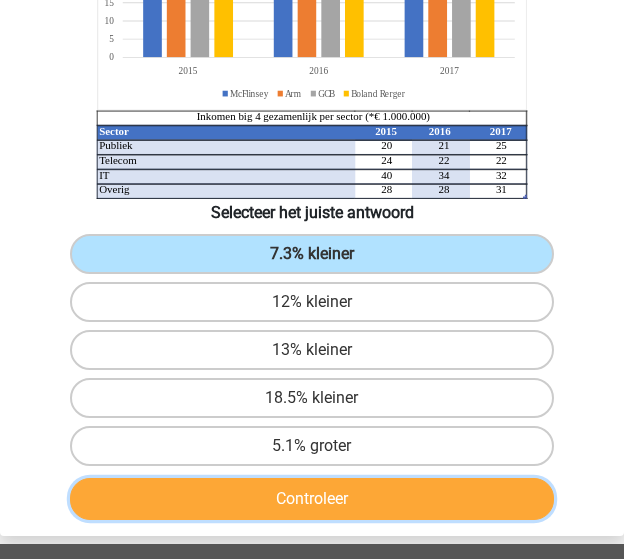 click on "Controleer" at bounding box center (312, 499) 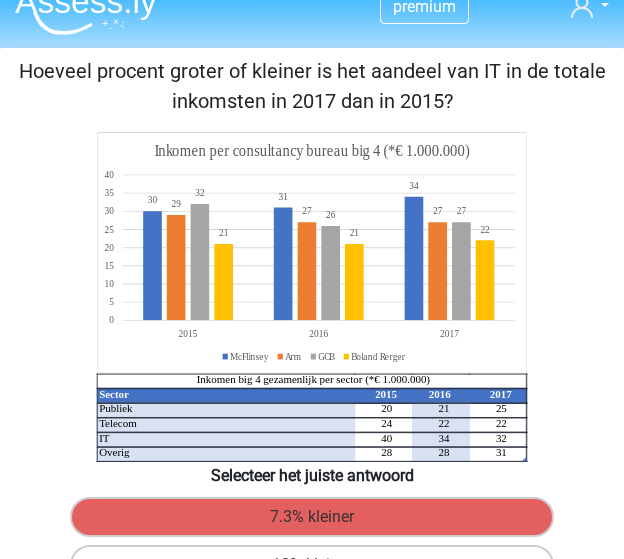 scroll, scrollTop: 5, scrollLeft: 0, axis: vertical 